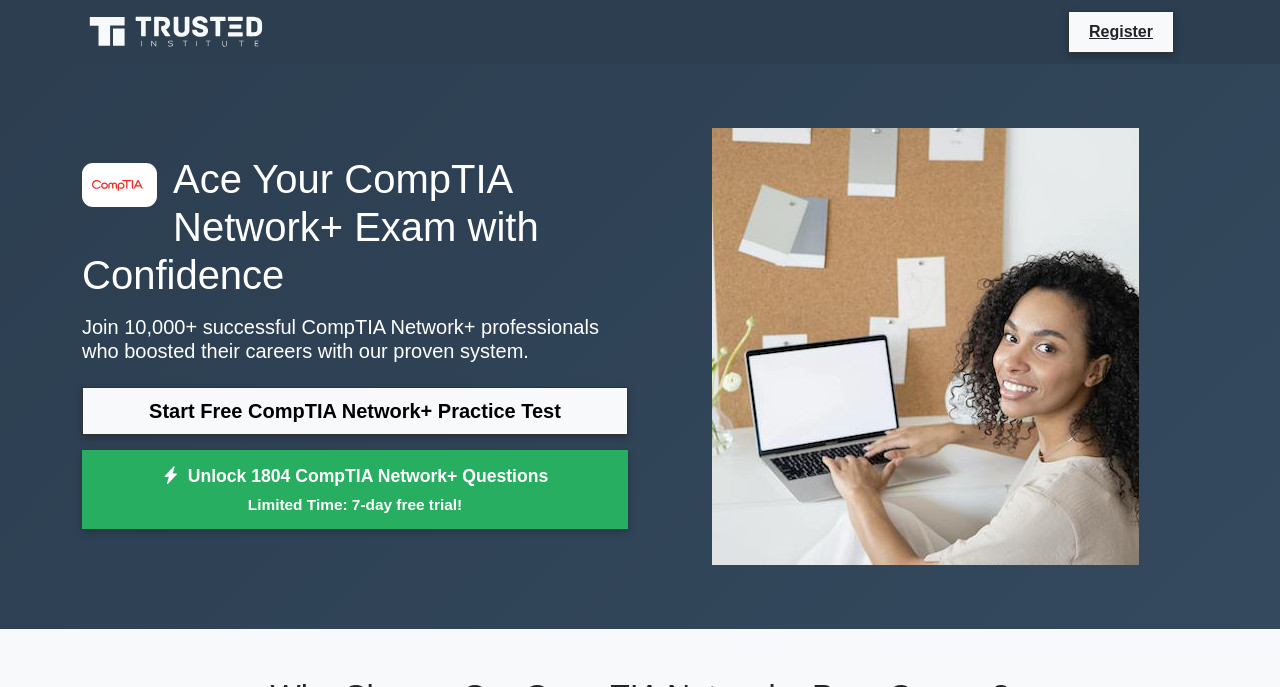 scroll, scrollTop: 0, scrollLeft: 0, axis: both 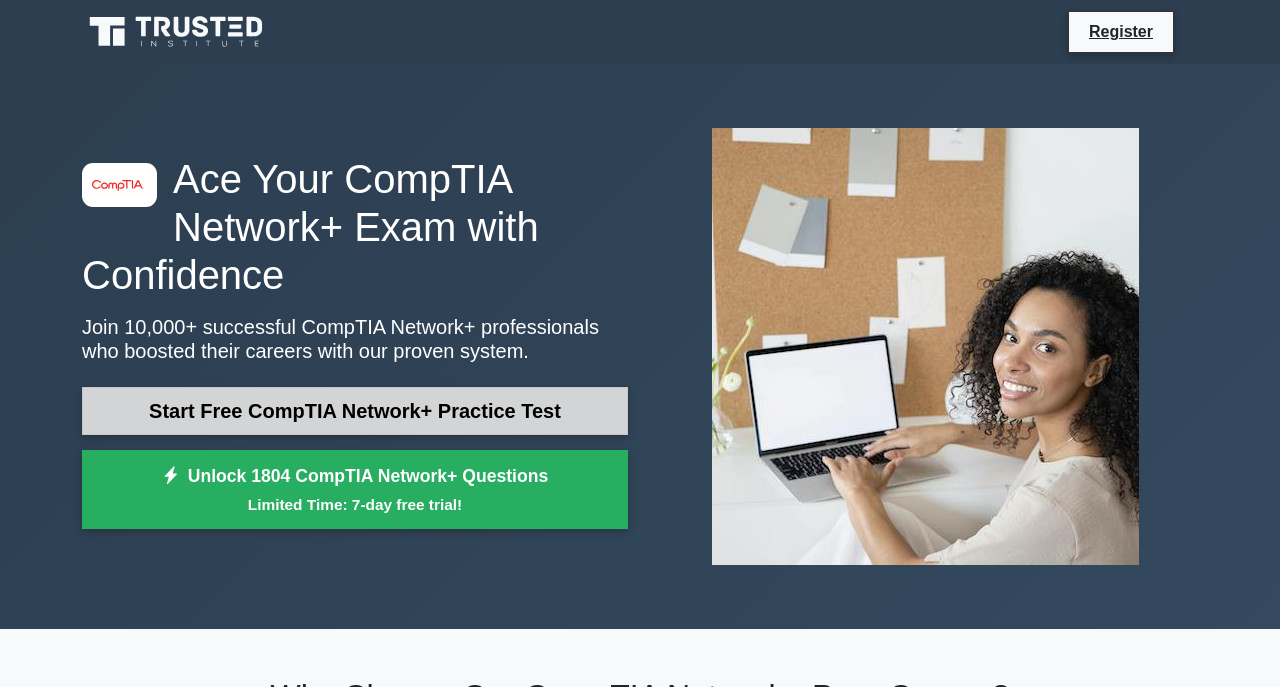 click on "Start Free CompTIA Network+ Practice Test" at bounding box center (355, 411) 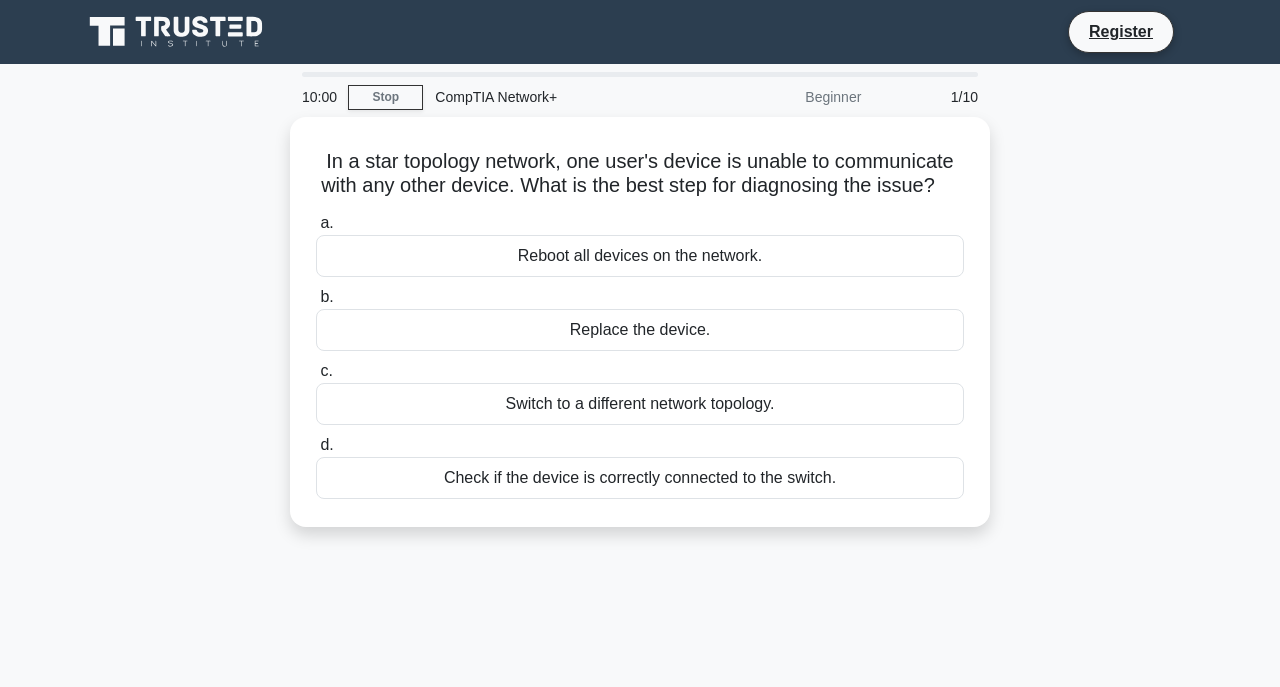 scroll, scrollTop: 0, scrollLeft: 0, axis: both 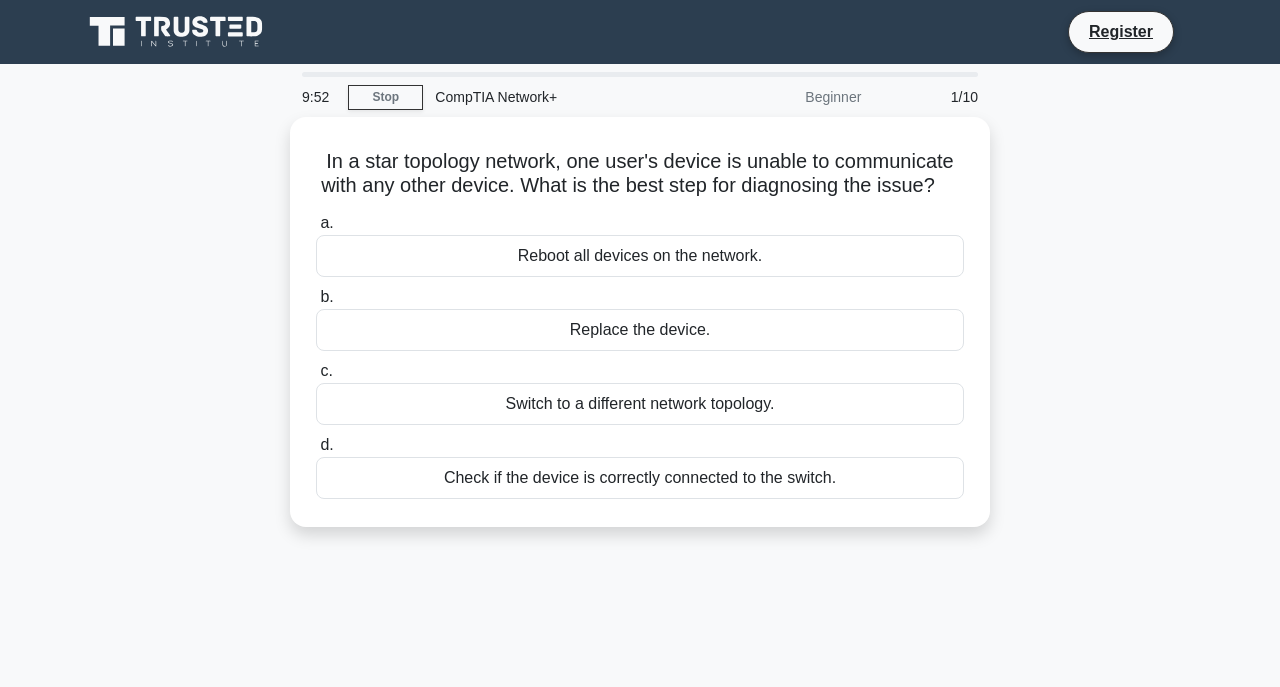 click on "In a star topology network, one user's device is unable to communicate with any other device. What is the best step for diagnosing the issue? a. Reboot all devices on the network. b. c. d." at bounding box center [640, 334] 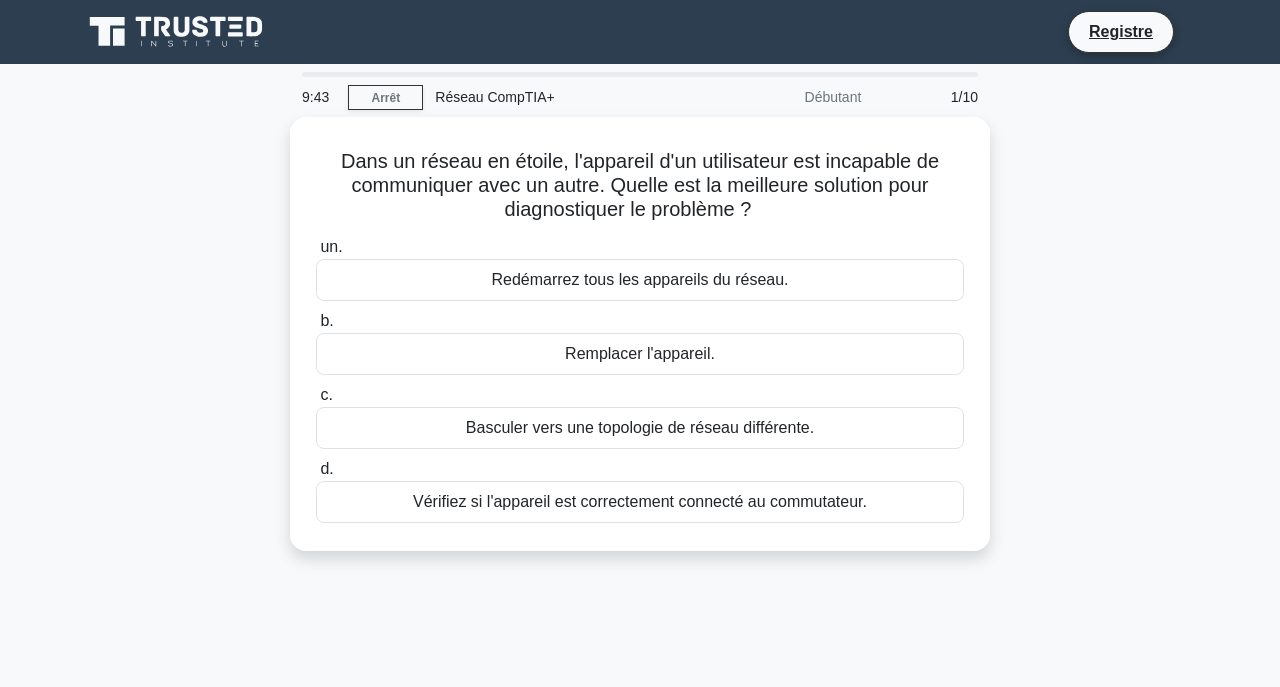 click on "Dans un réseau en étoile, l'appareil d'un utilisateur est incapable de communiquer avec un autre. Quelle est la meilleure solution pour diagnostiquer le problème ? a. Redémarrez tous les appareils du réseau. b. c. d." at bounding box center (640, 346) 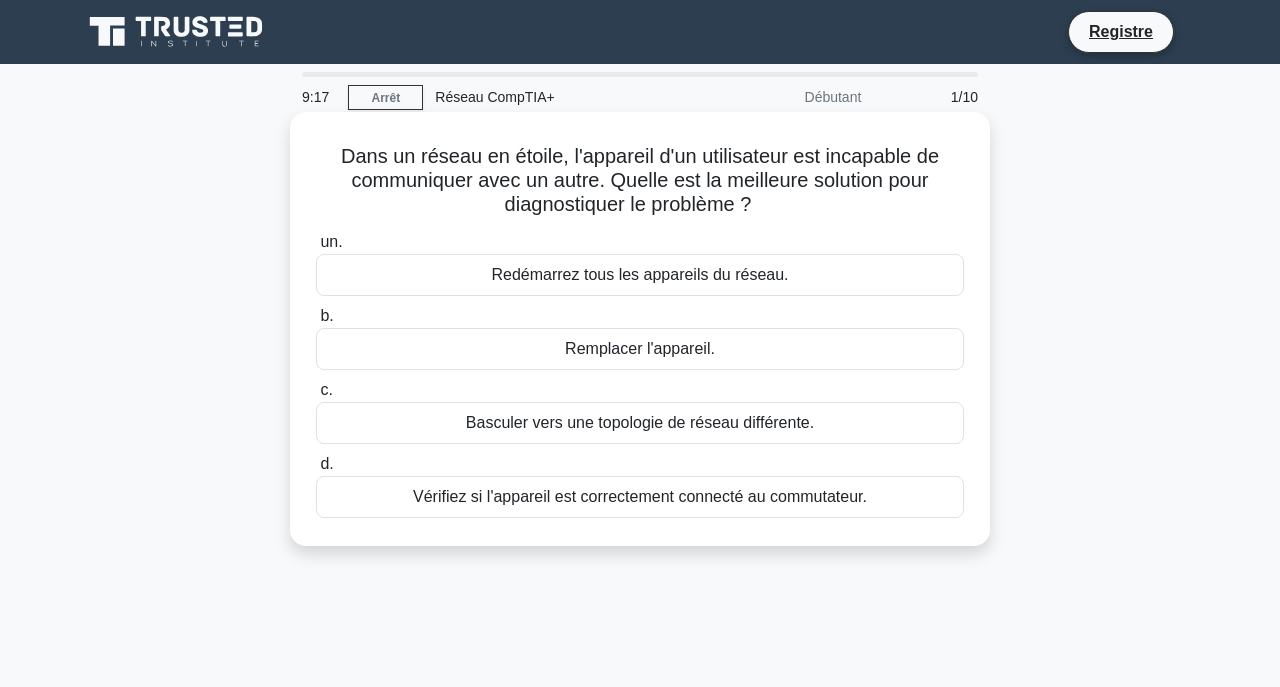 click on "Vérifiez si l'appareil est correctement connecté au commutateur." at bounding box center [640, 496] 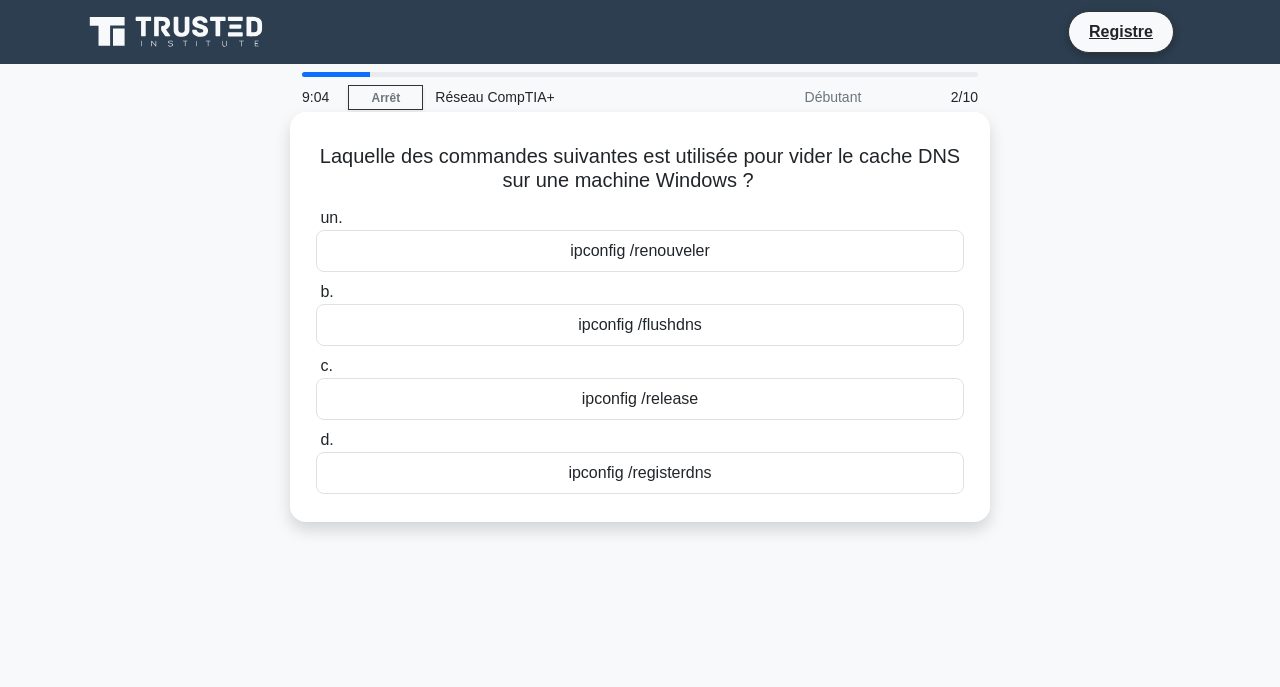 click on "ipconfig /release" at bounding box center (640, 399) 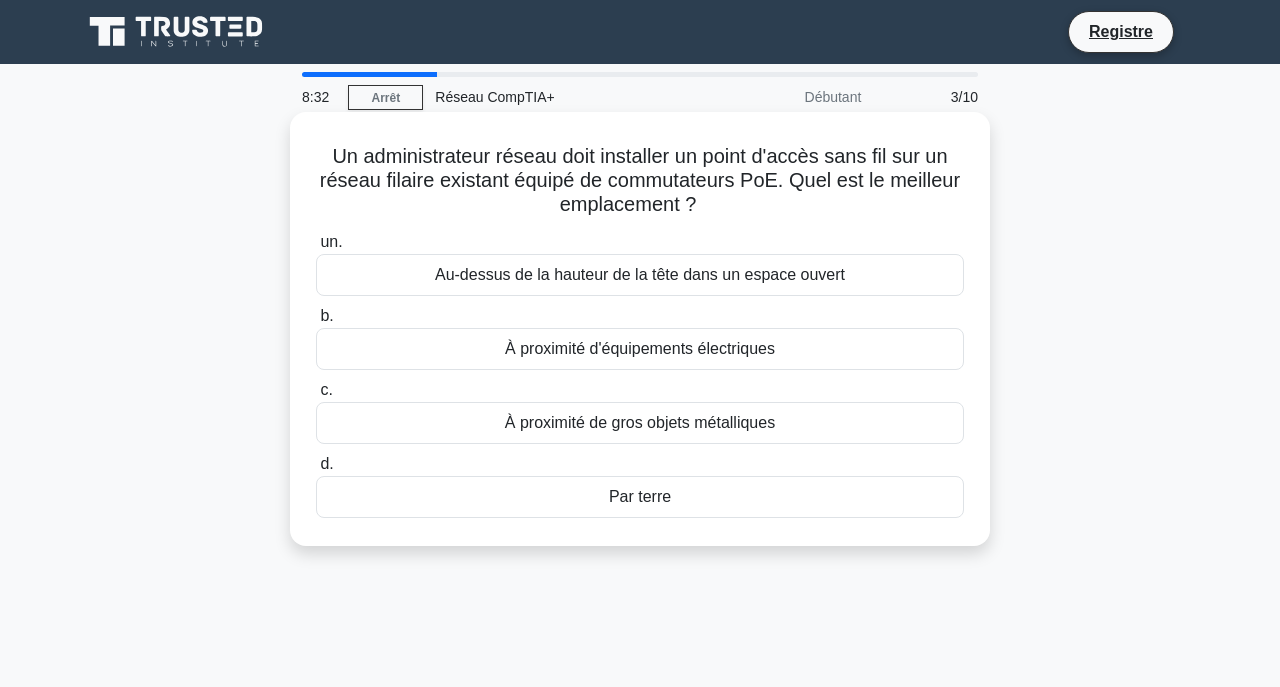 click on "Par terre" at bounding box center [640, 497] 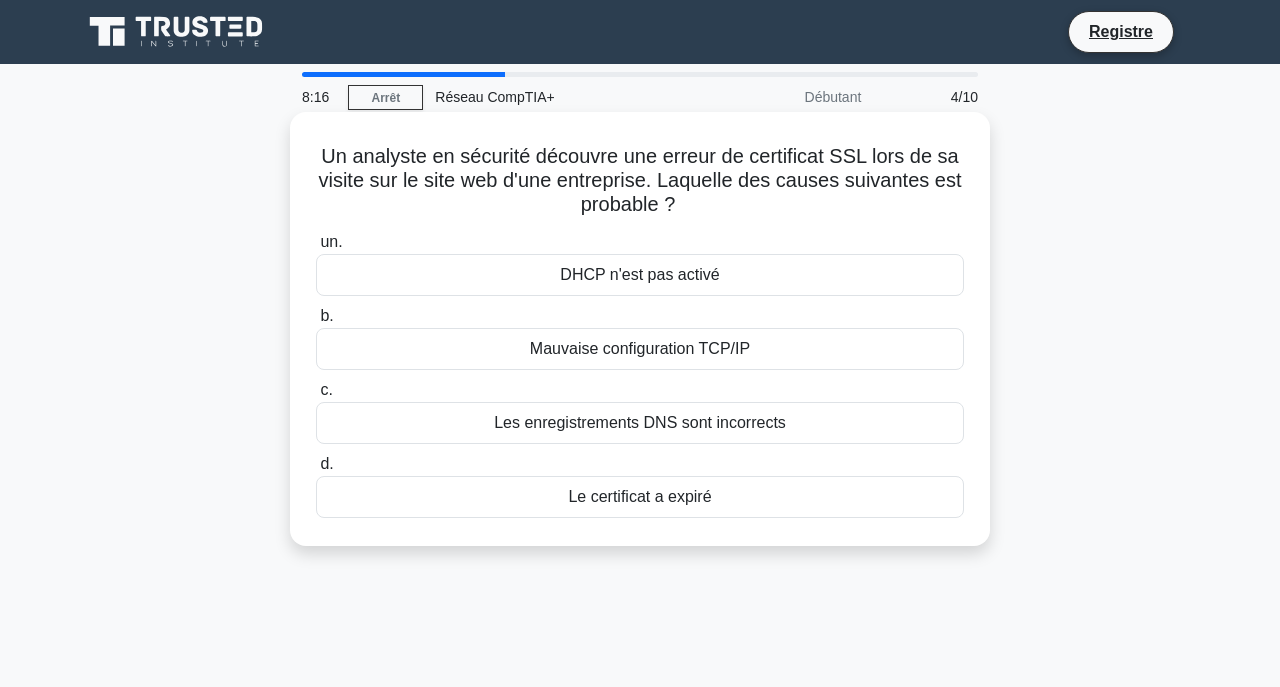 click on "Les enregistrements DNS sont incorrects" at bounding box center (640, 422) 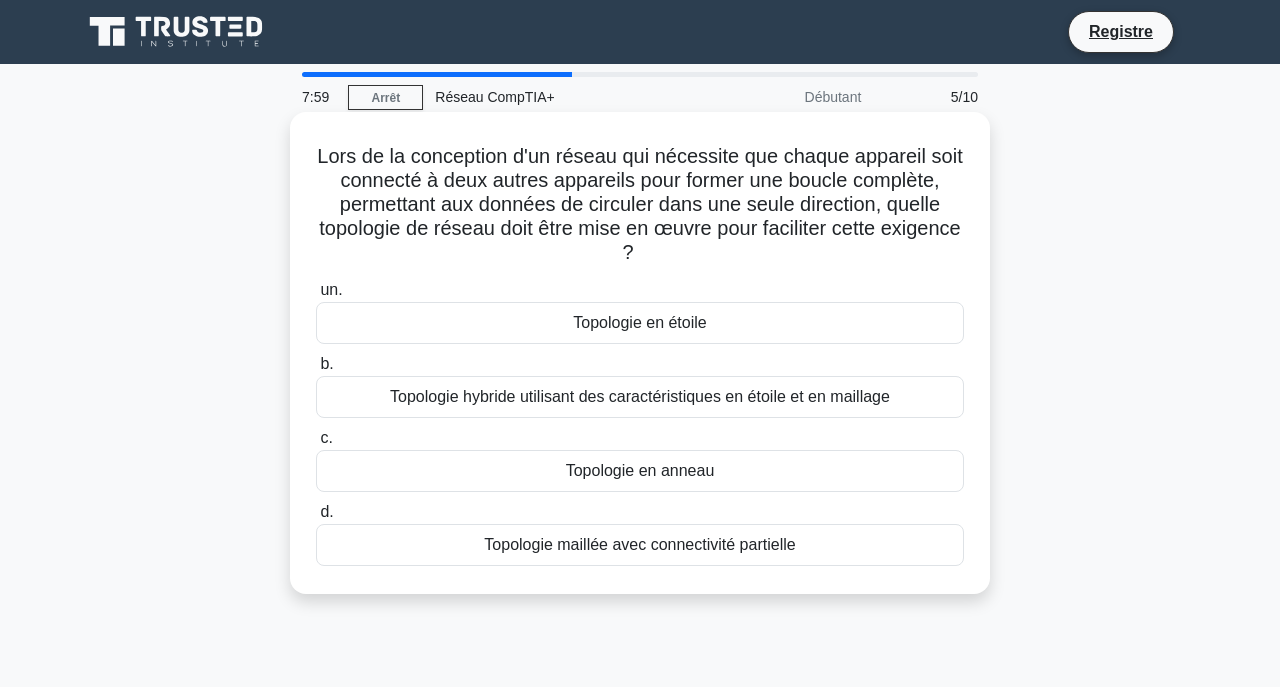 click on "Topologie en anneau" at bounding box center [640, 471] 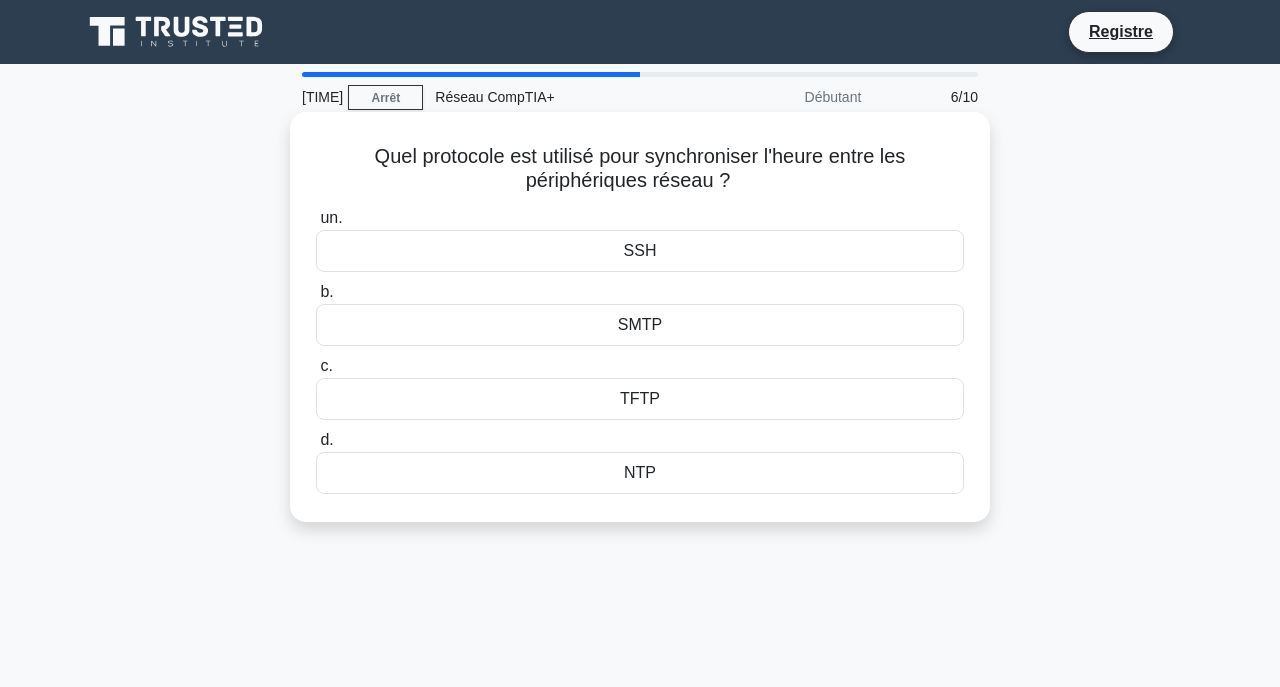 click on "SSH" at bounding box center [640, 251] 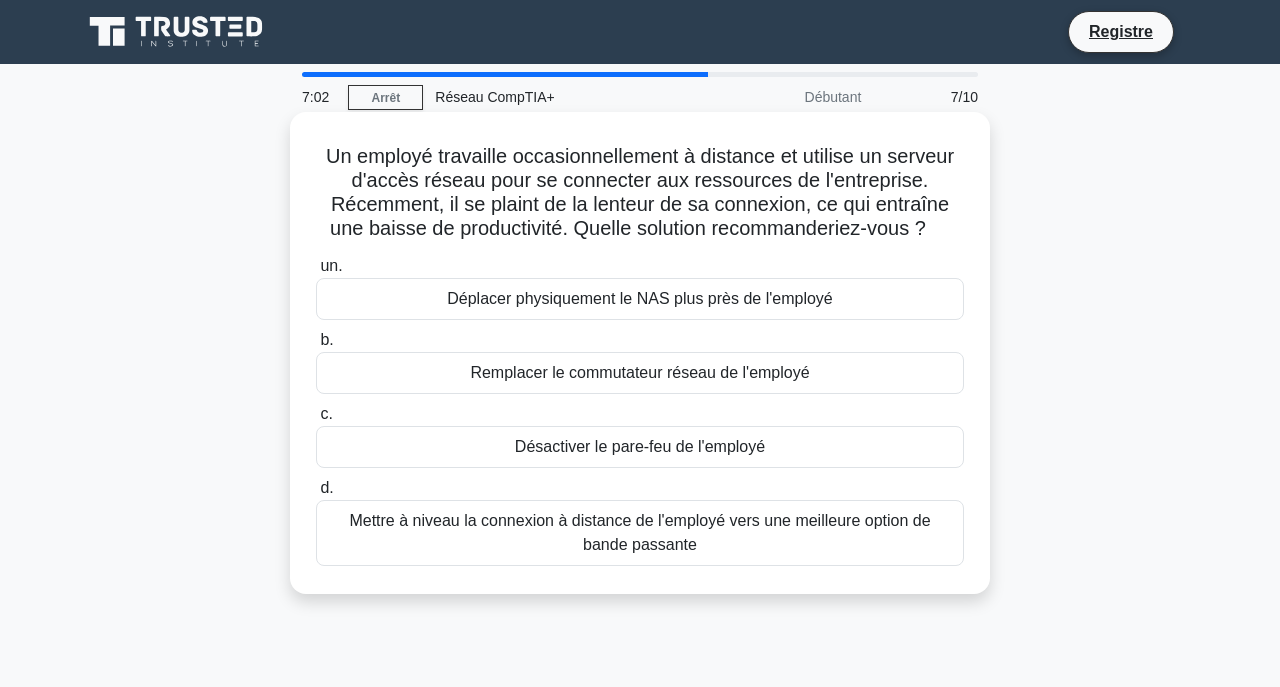 click on "Mettre à niveau la connexion à distance de l'employé vers une meilleure option de bande passante" at bounding box center (640, 533) 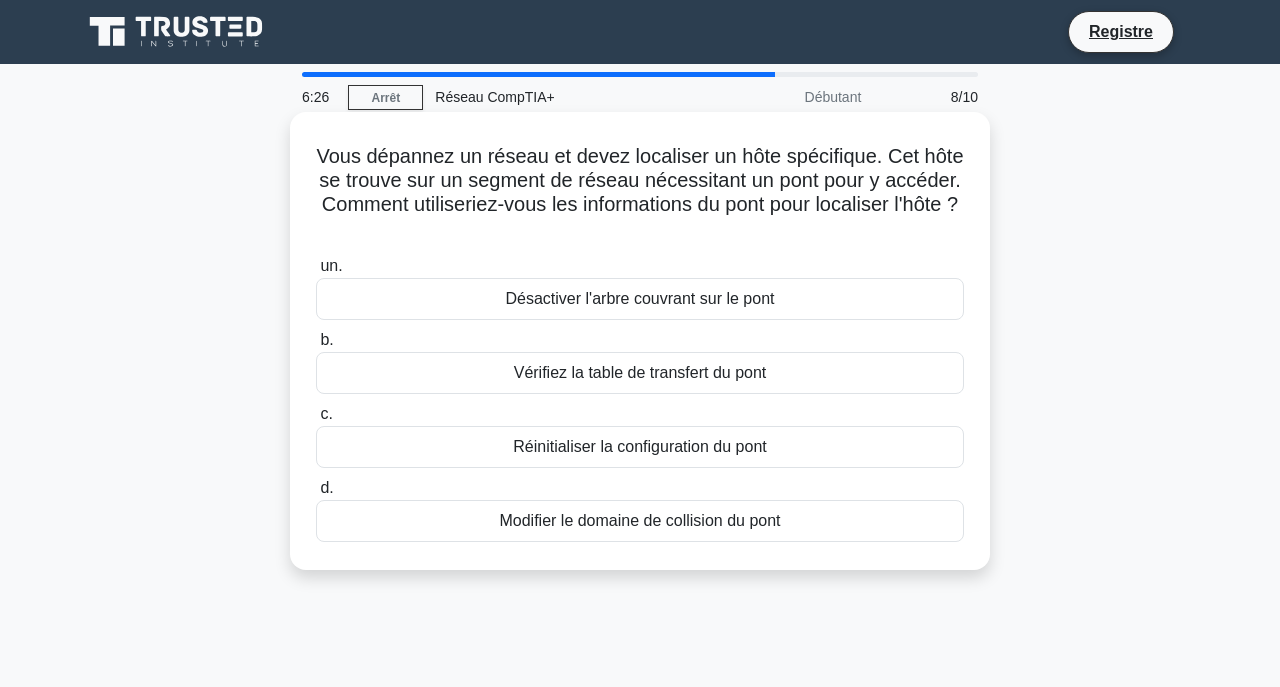 click on "Vérifiez la table de transfert du pont" at bounding box center [640, 372] 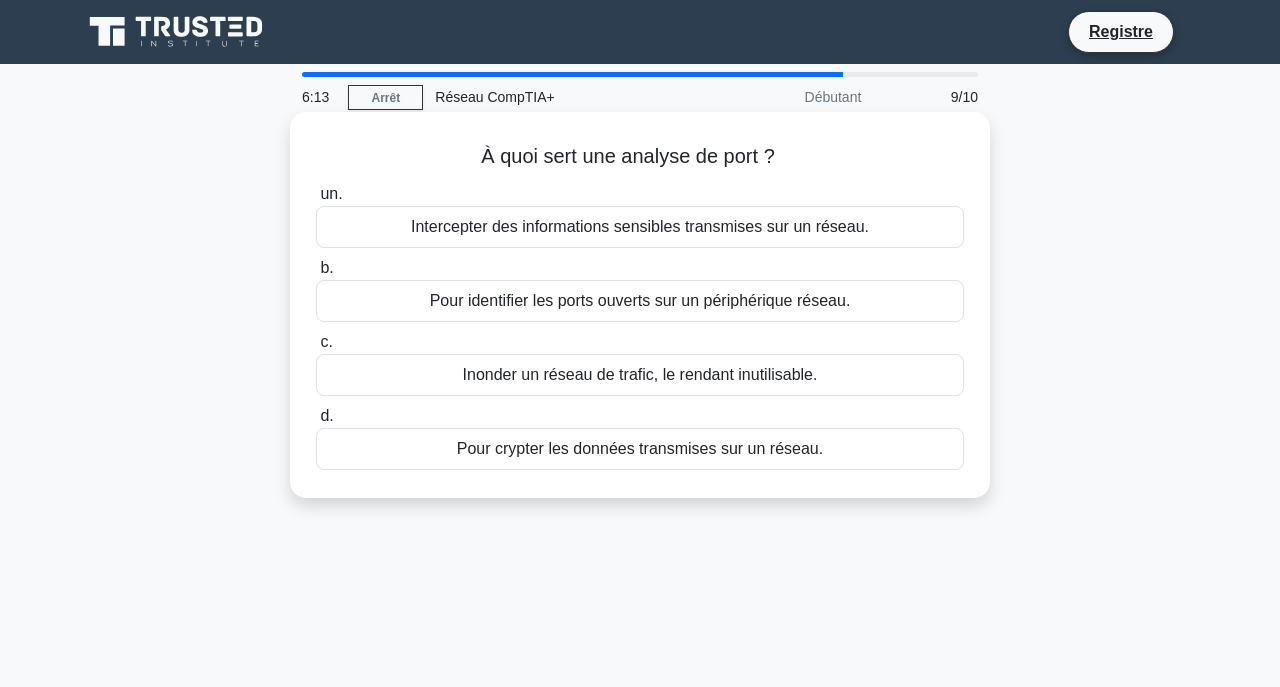 click on "Pour identifier les ports ouverts sur un périphérique réseau." at bounding box center [640, 300] 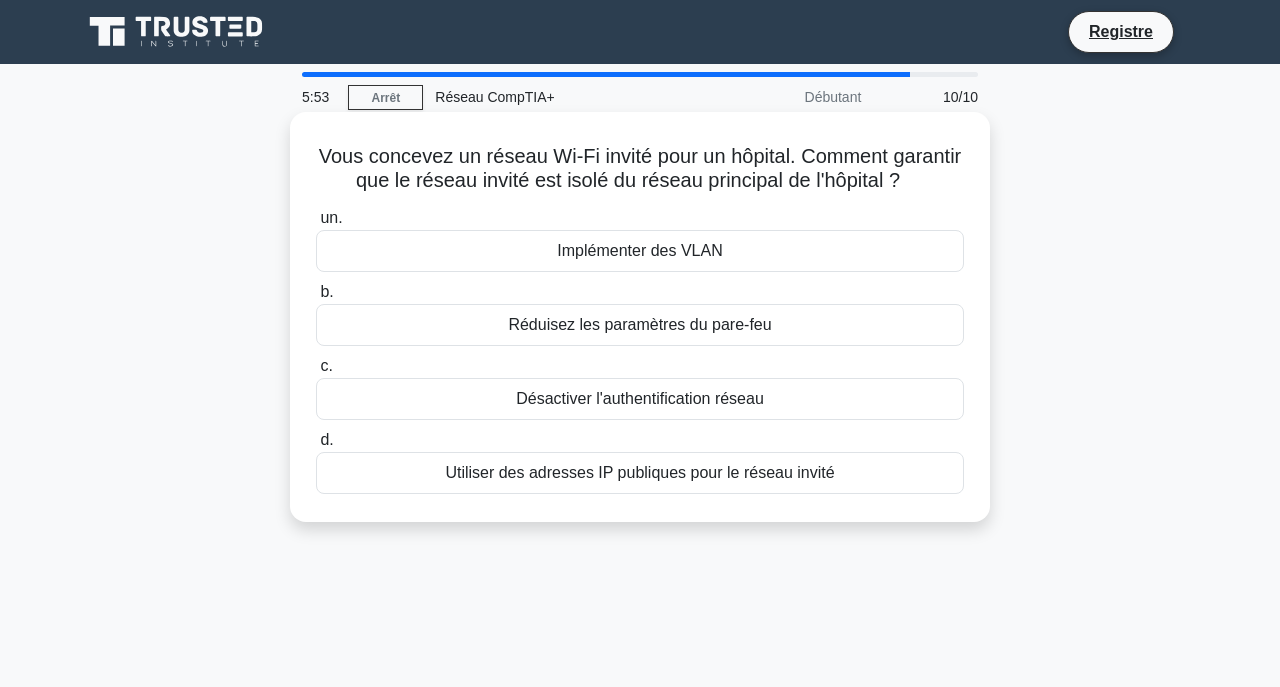 click on "Utiliser des adresses IP publiques pour le réseau invité" at bounding box center [639, 472] 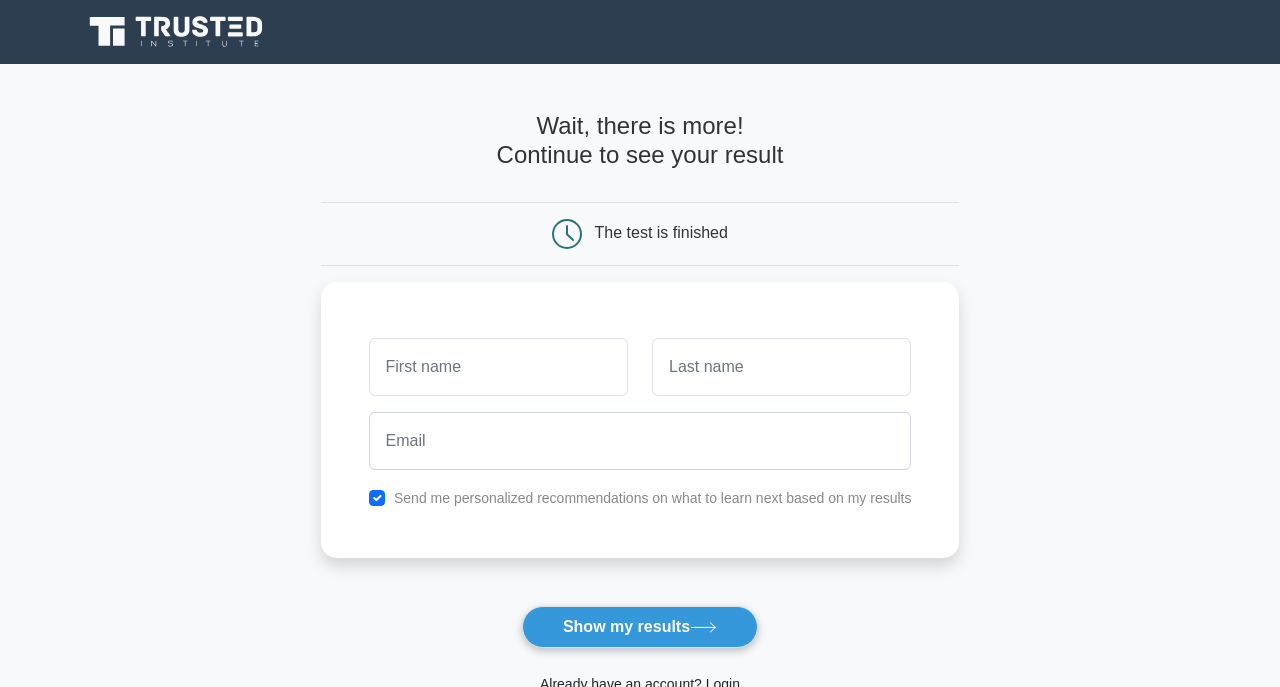 scroll, scrollTop: 0, scrollLeft: 0, axis: both 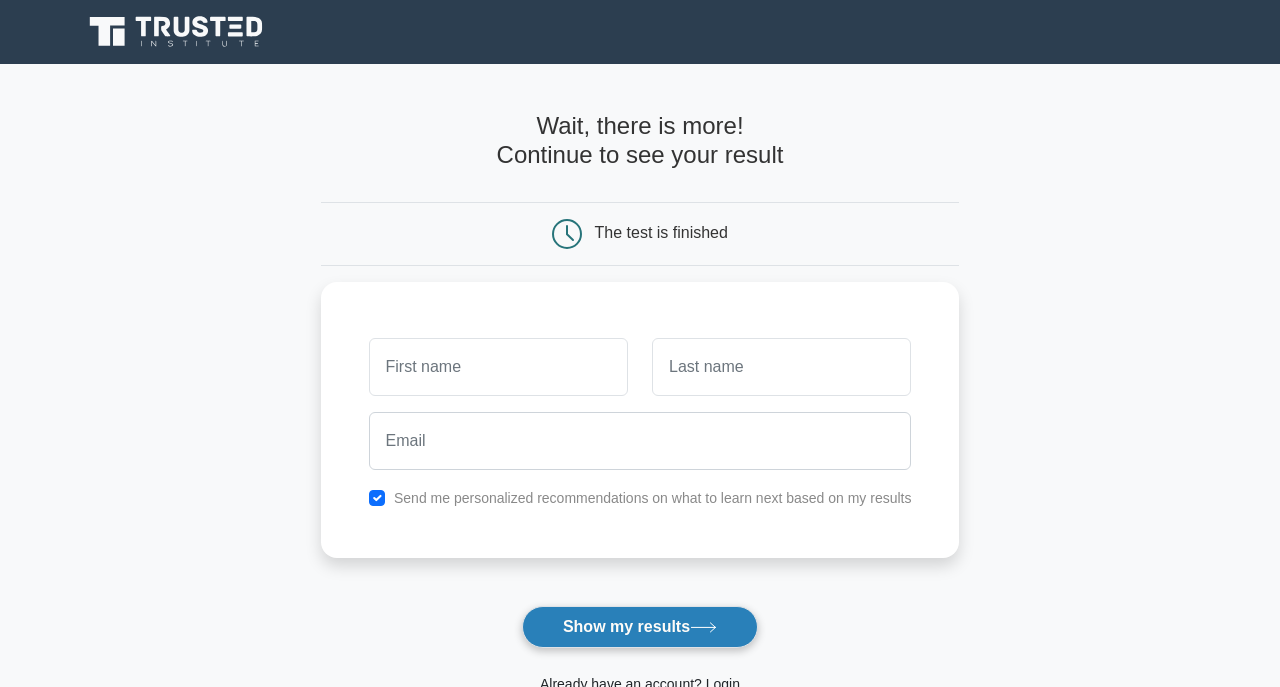 click on "Show my results" at bounding box center (640, 627) 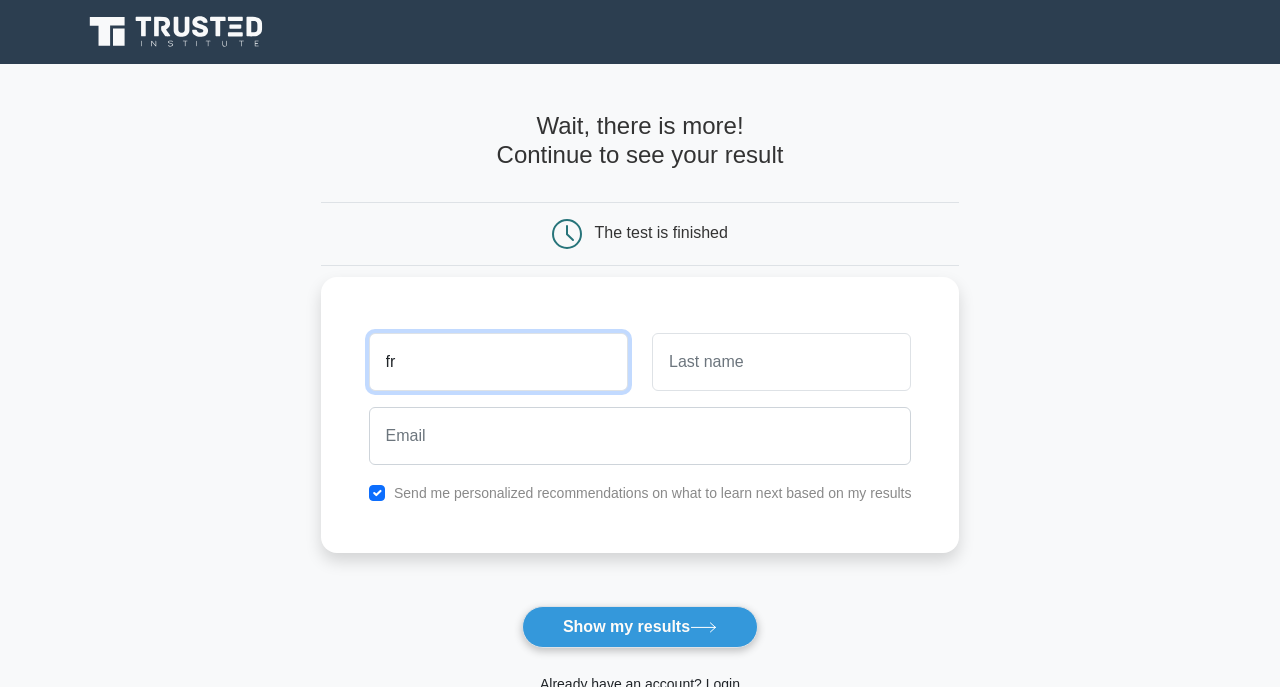 type on "[FIRST] [LAST]" 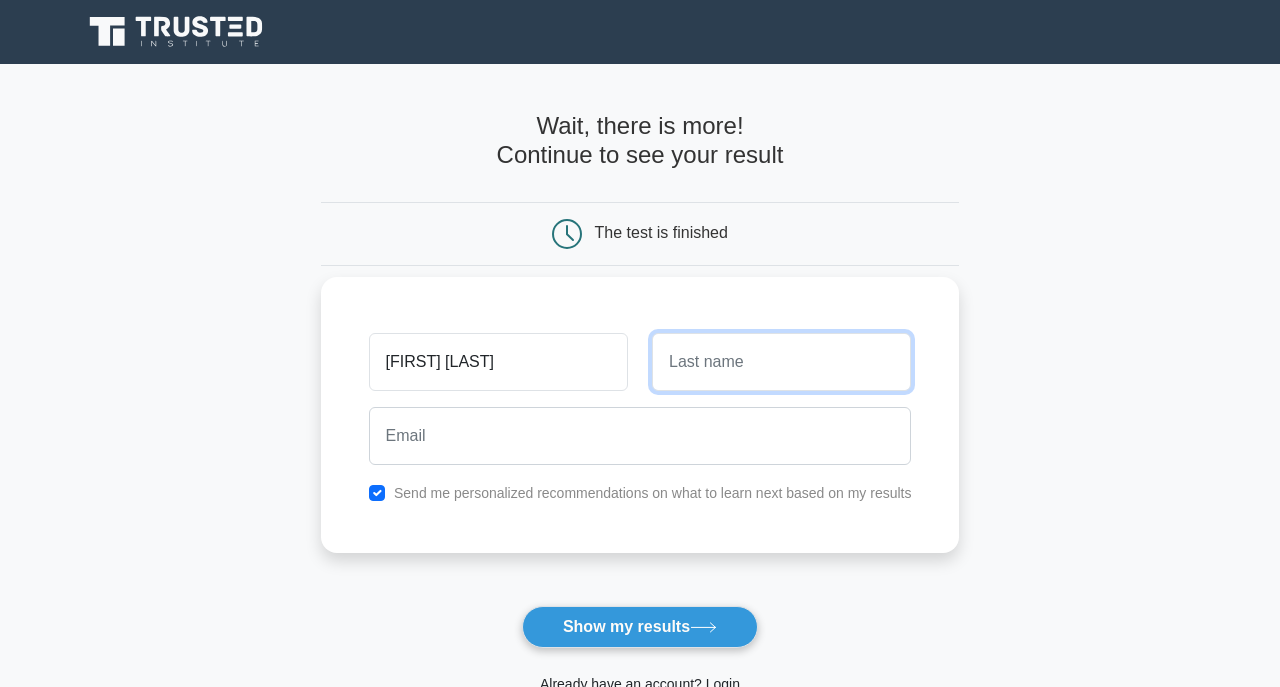 click at bounding box center [781, 362] 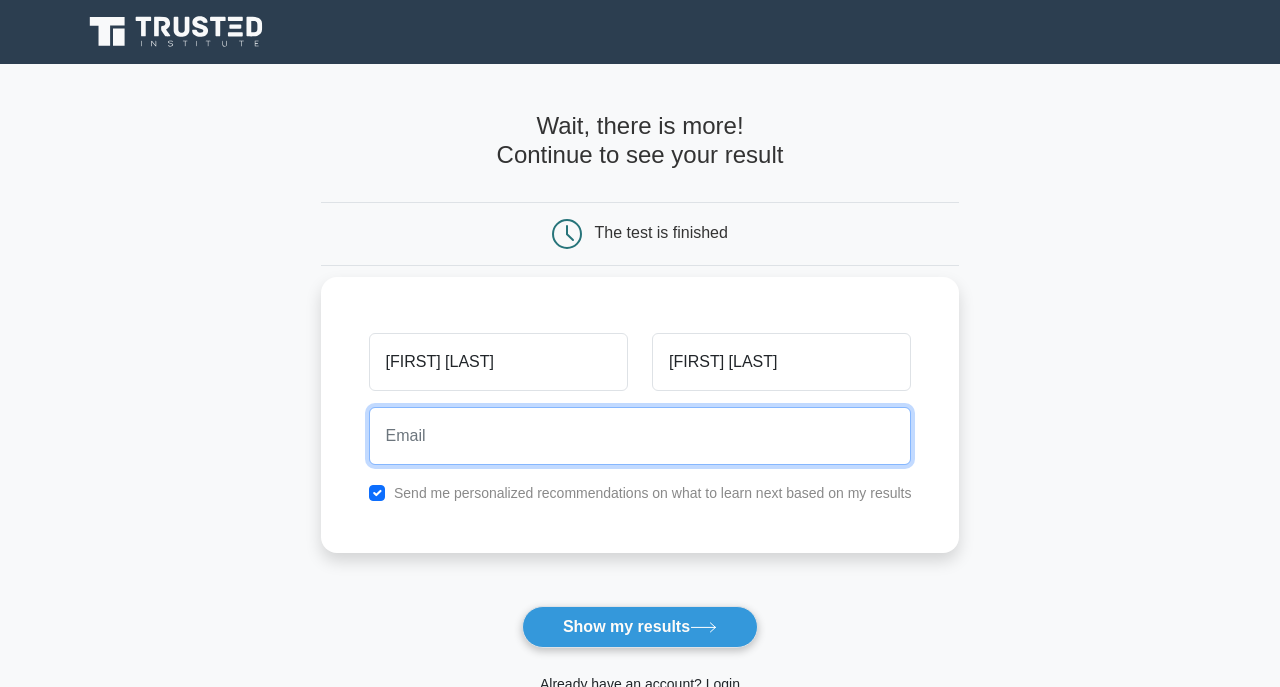click at bounding box center (640, 436) 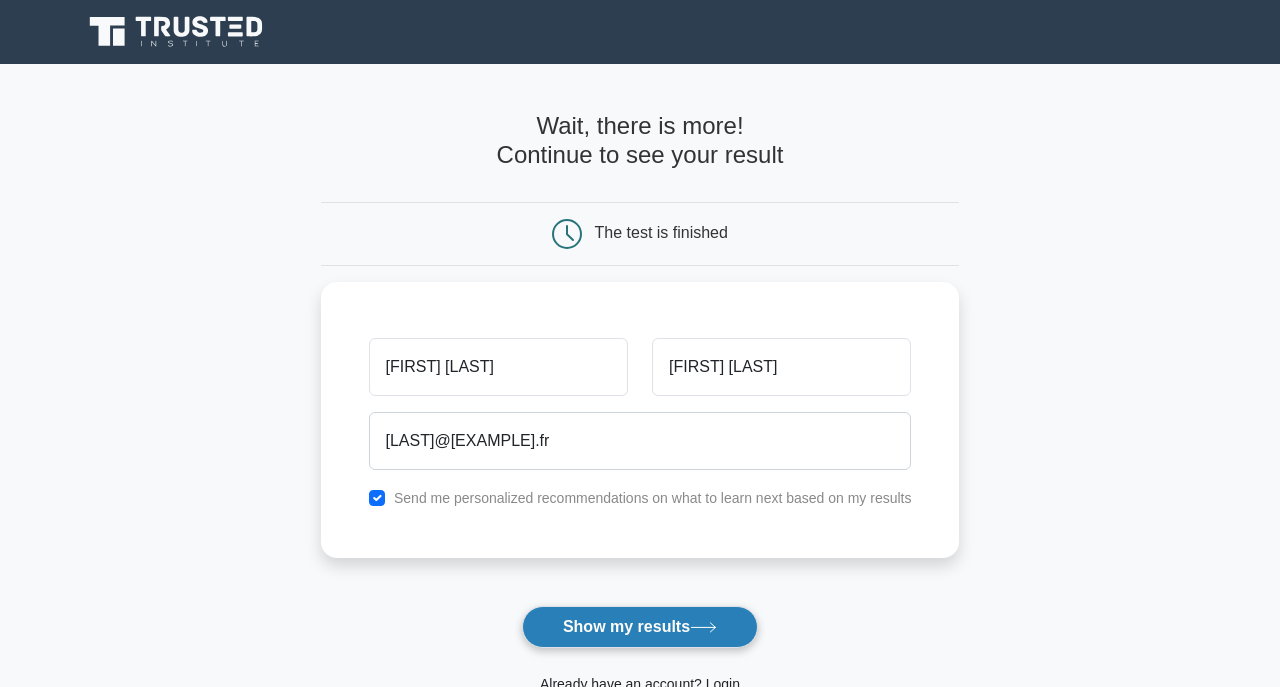 click on "Show my results" at bounding box center (640, 627) 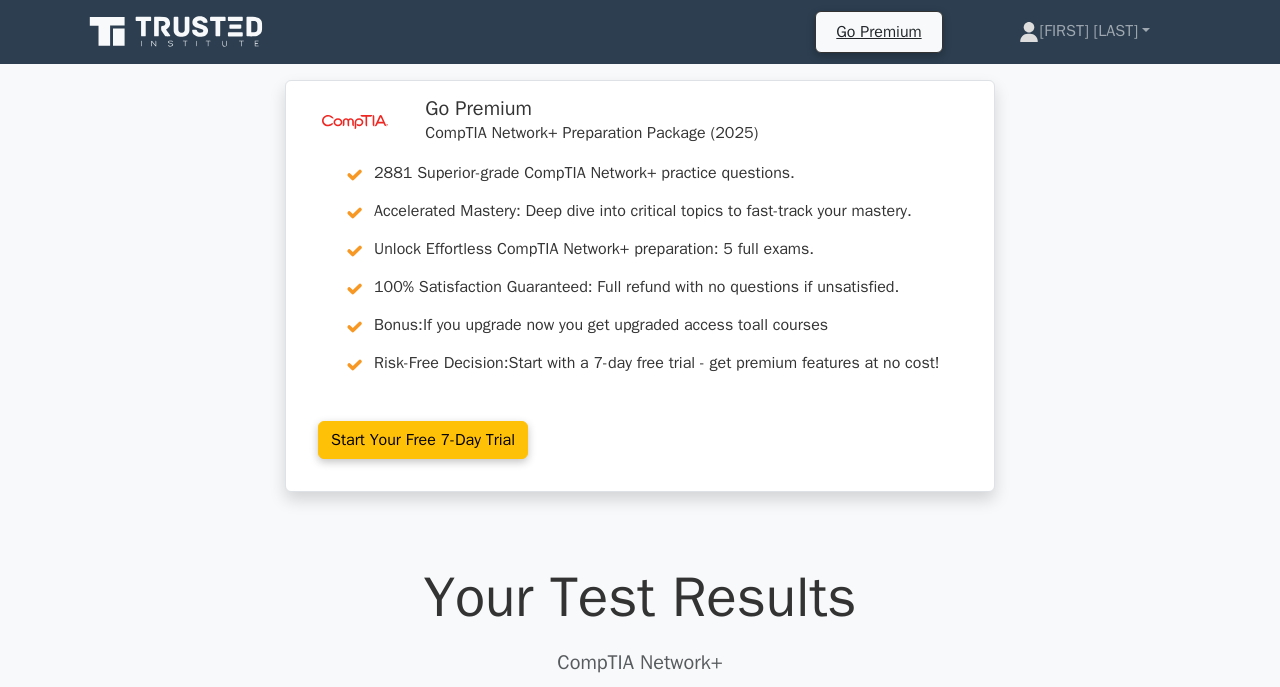scroll, scrollTop: 0, scrollLeft: 0, axis: both 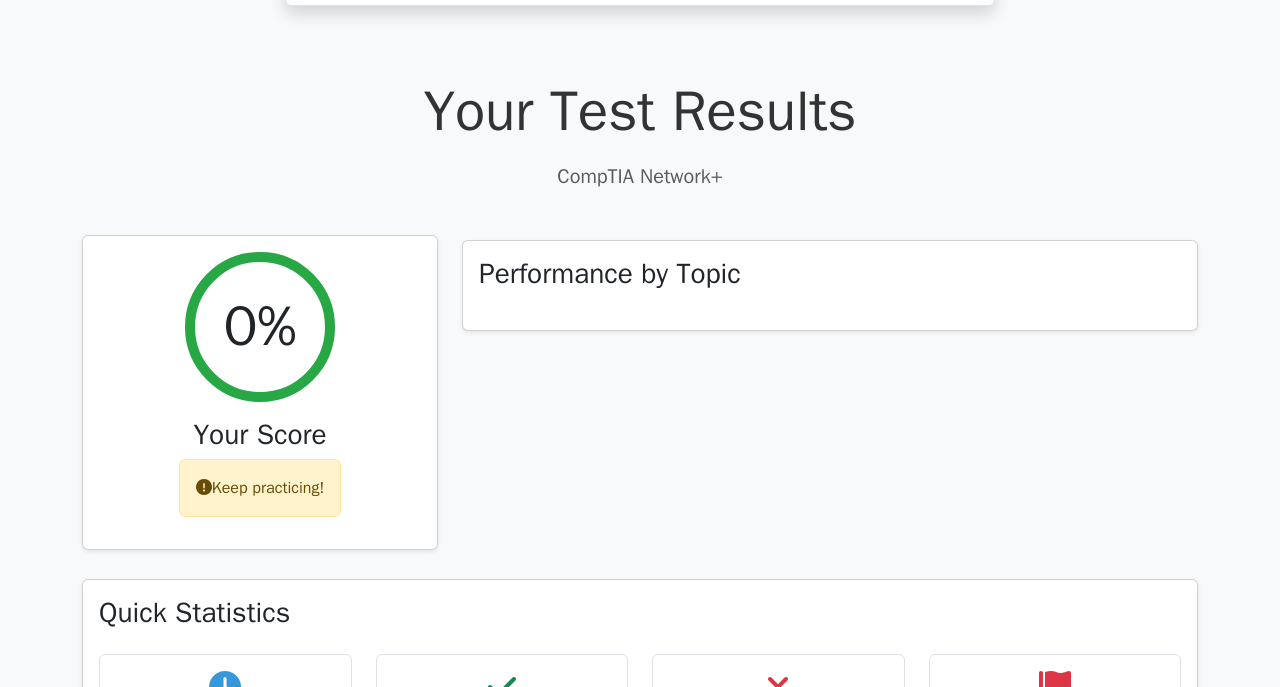 click on "Keep practicing!" at bounding box center (260, 488) 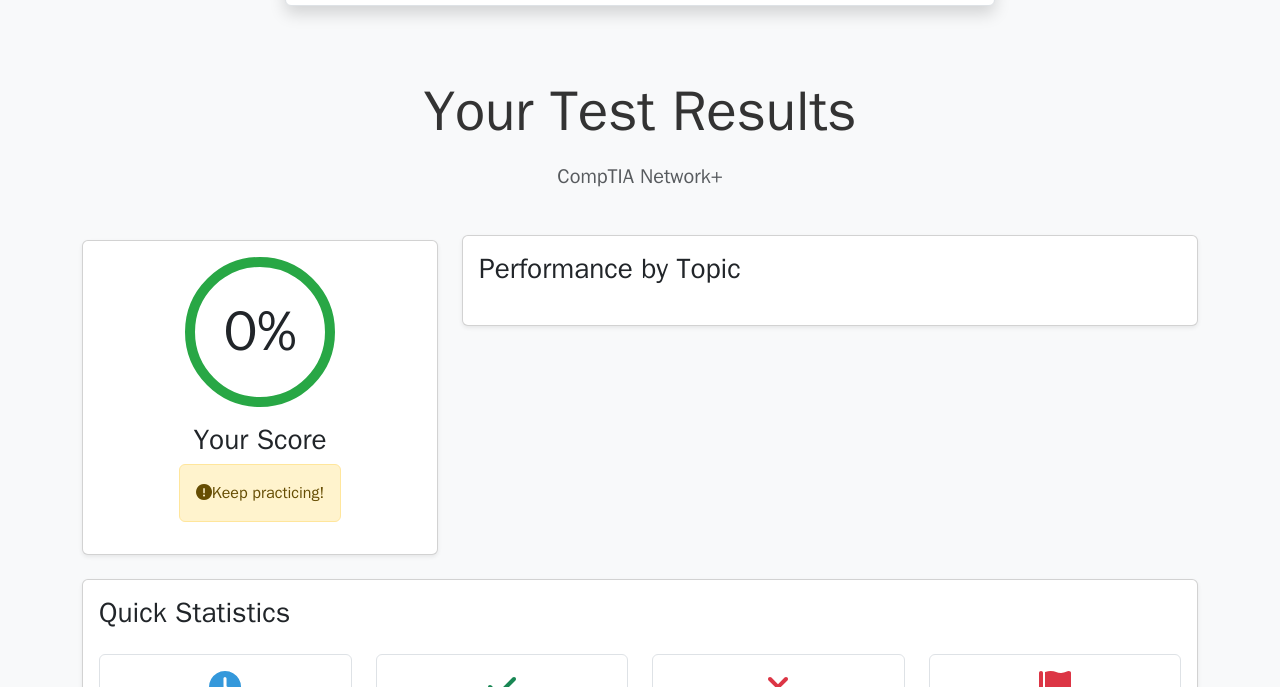 click on "Performance by Topic" at bounding box center [830, 281] 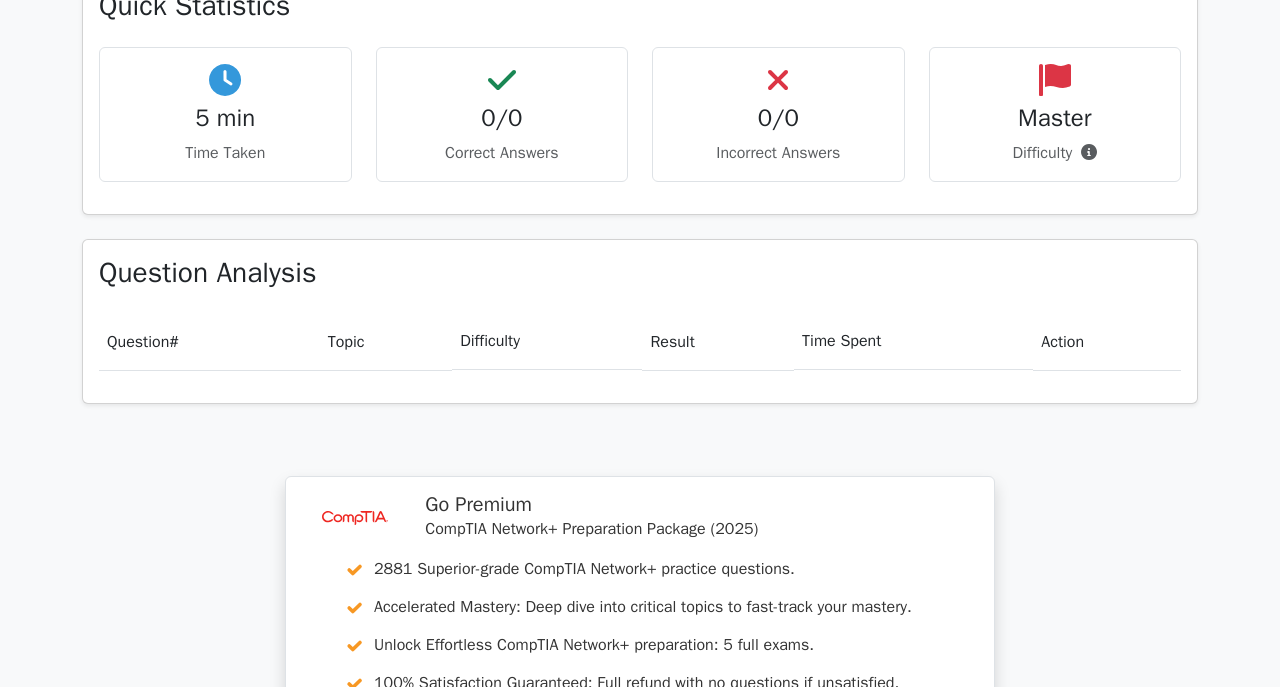scroll, scrollTop: 1086, scrollLeft: 0, axis: vertical 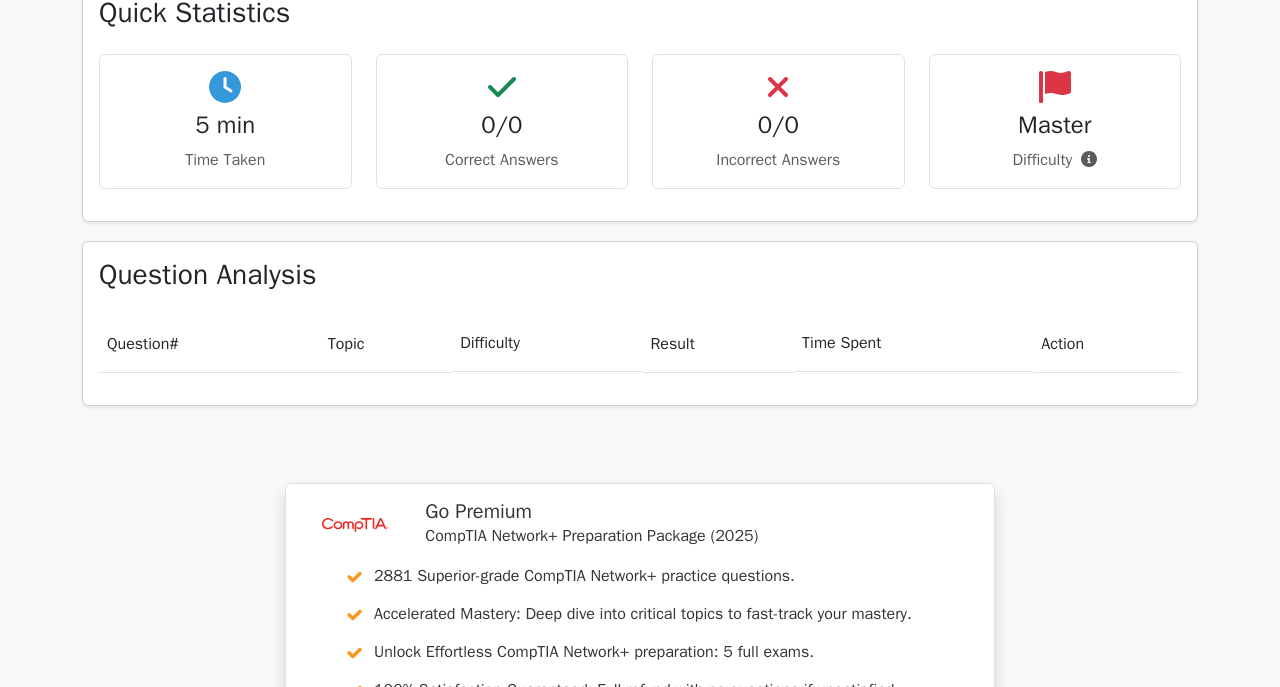 click on "Difficulty" at bounding box center (547, 343) 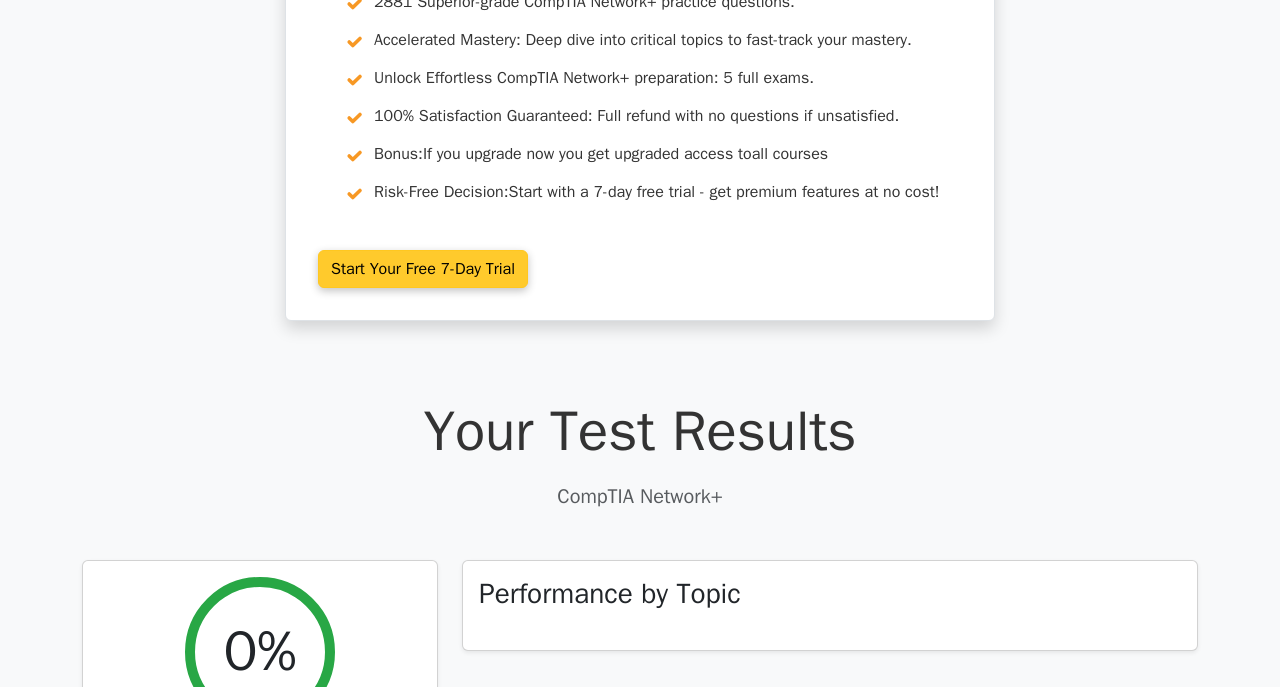scroll, scrollTop: 174, scrollLeft: 0, axis: vertical 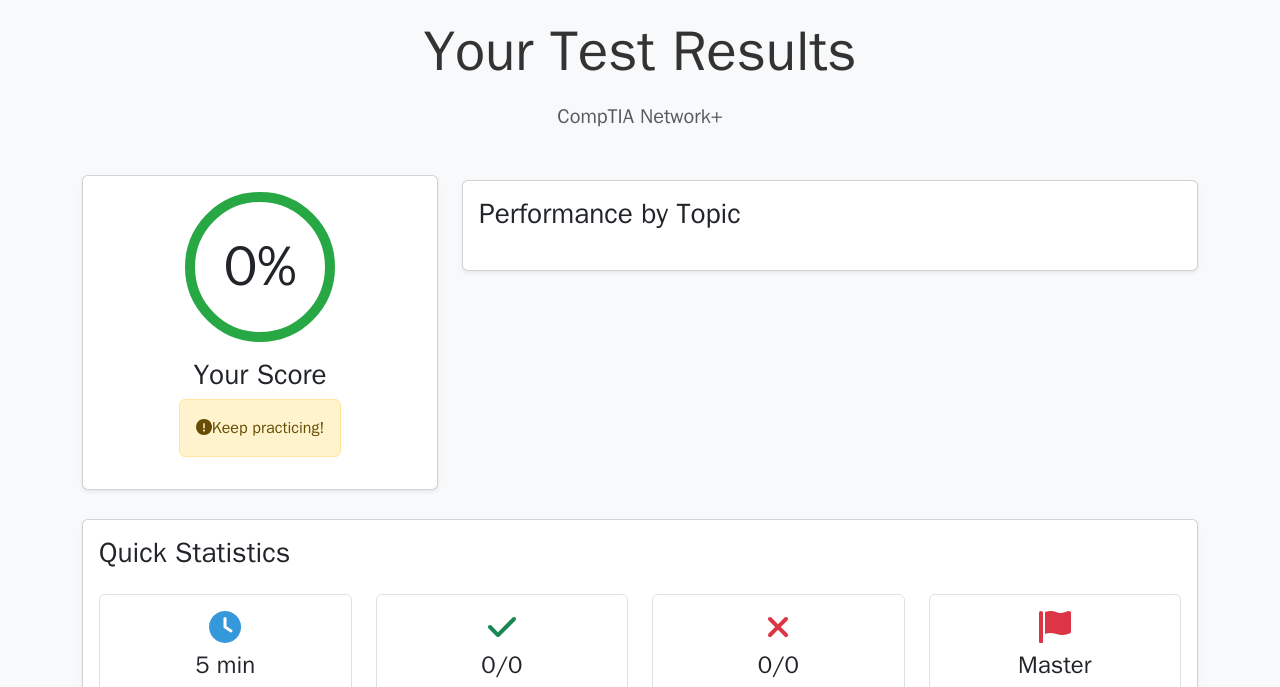 click on "Keep practicing!" at bounding box center [260, 428] 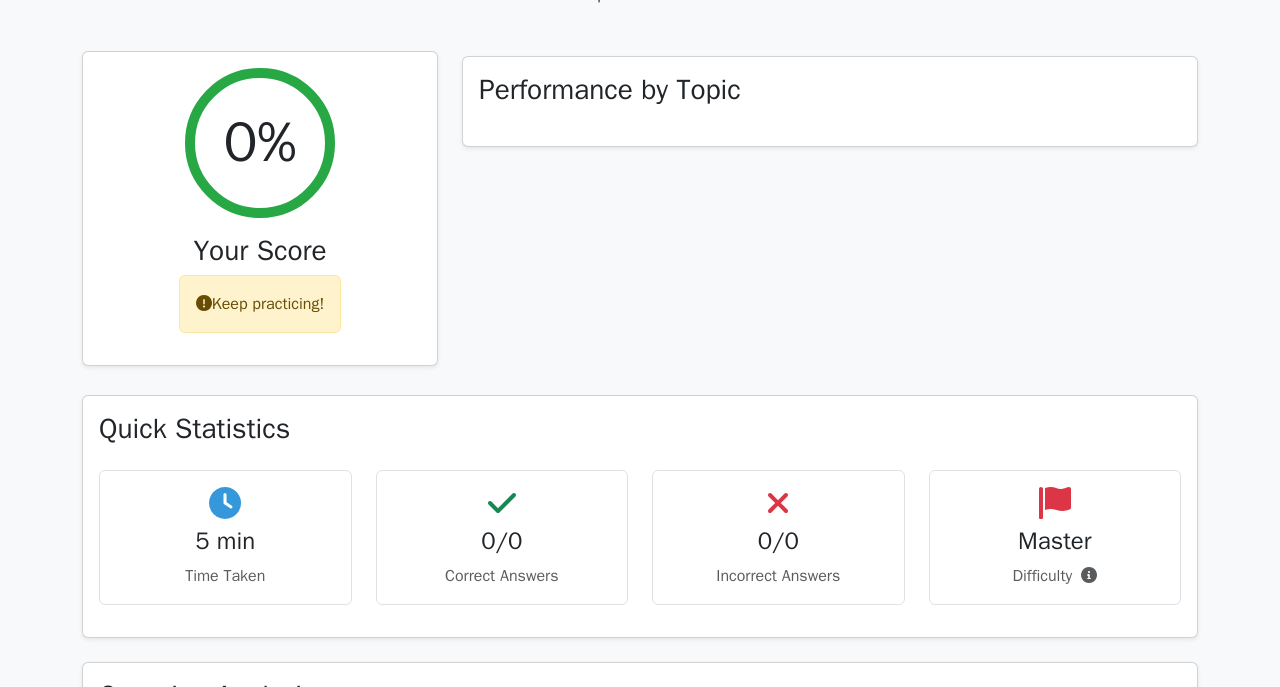 scroll, scrollTop: 704, scrollLeft: 0, axis: vertical 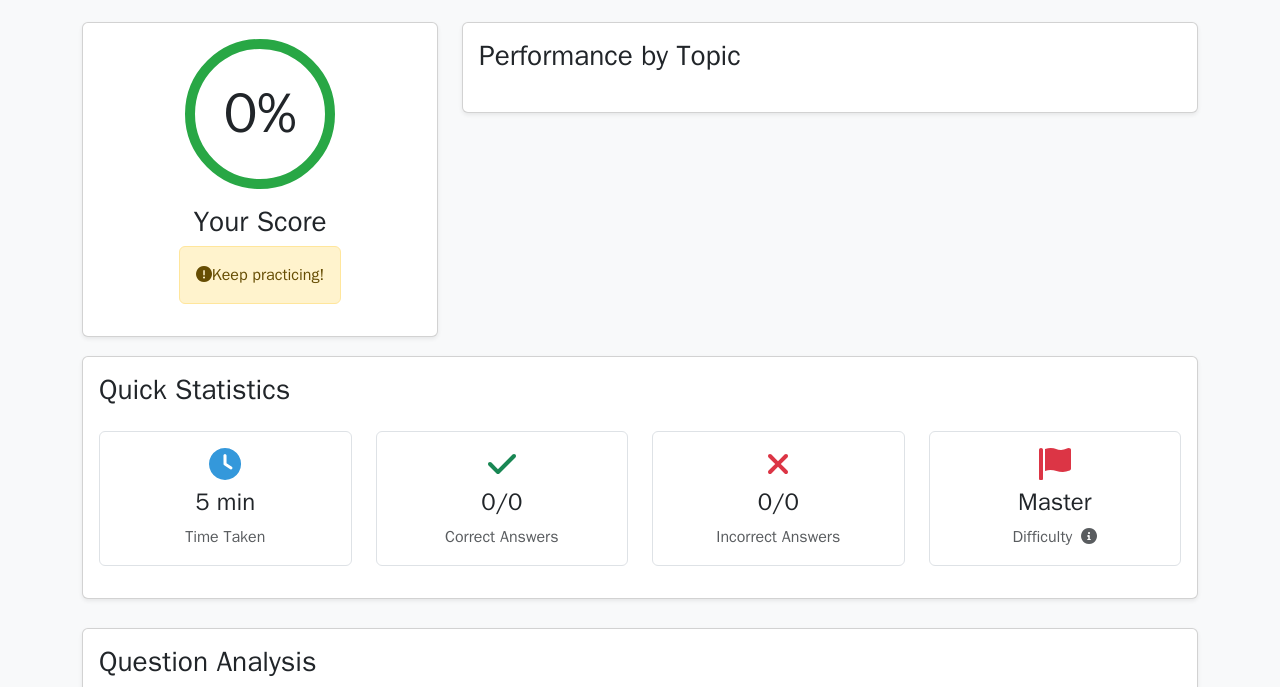 click at bounding box center [225, 464] 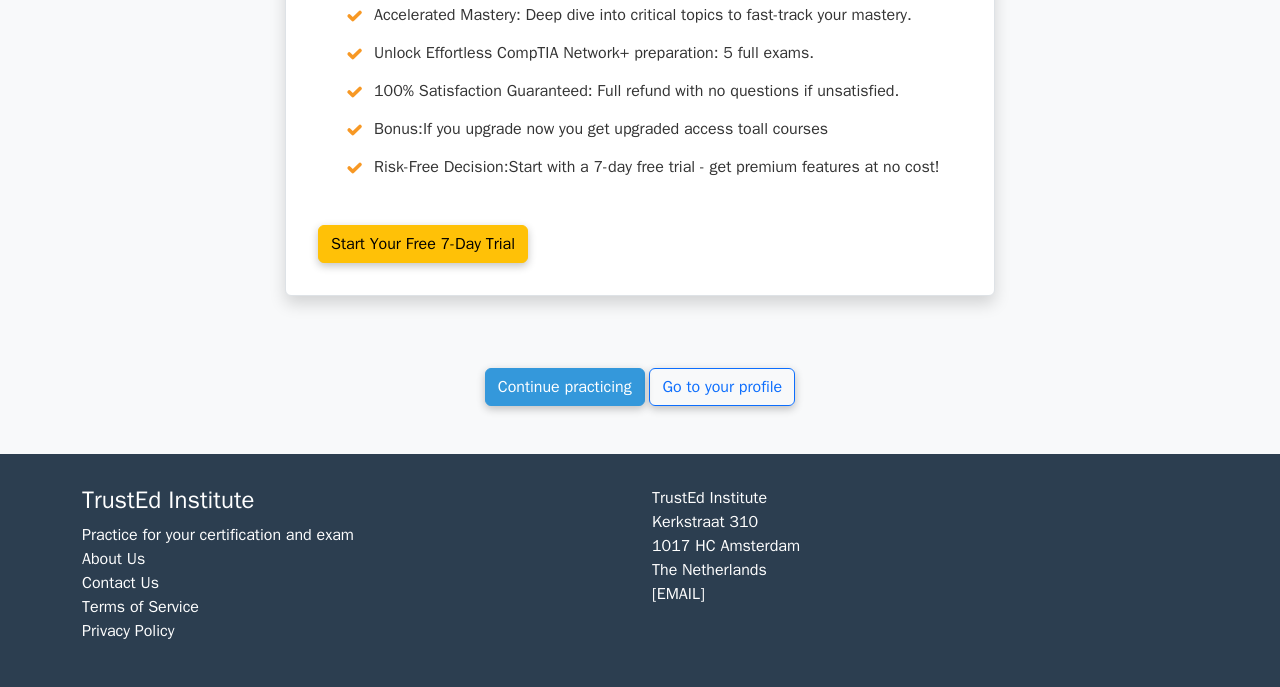 scroll, scrollTop: 1736, scrollLeft: 0, axis: vertical 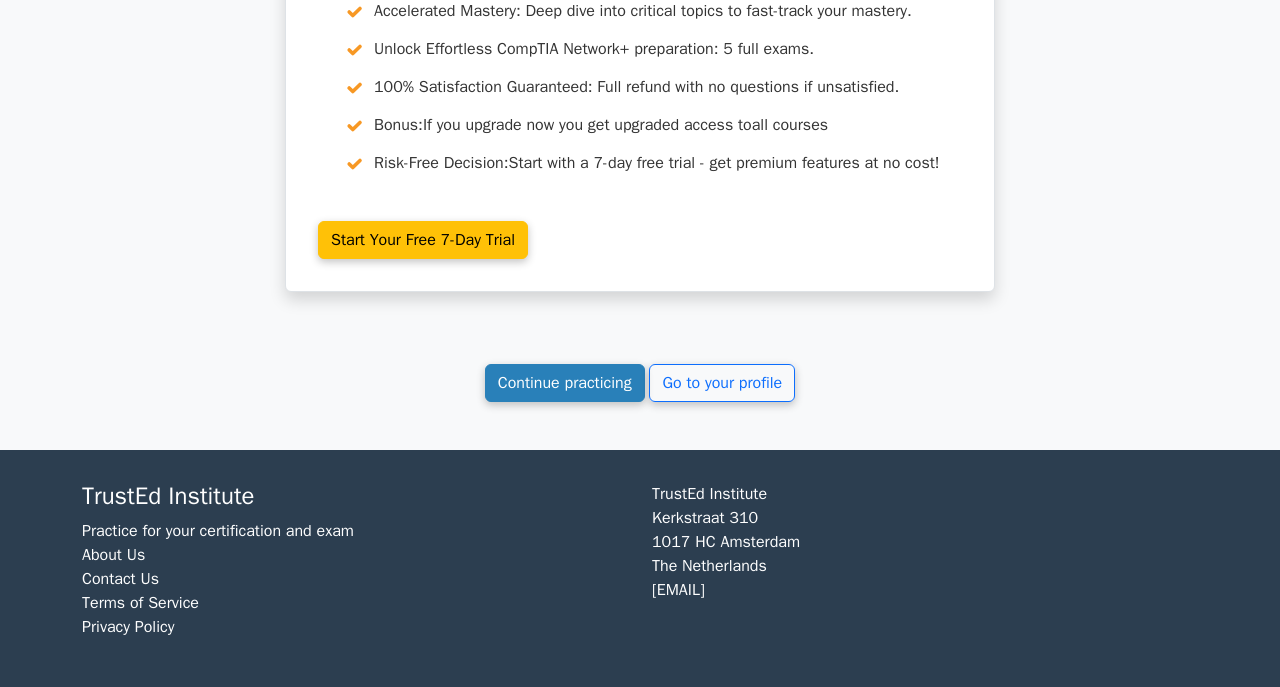 click on "Continue practicing" at bounding box center [565, 383] 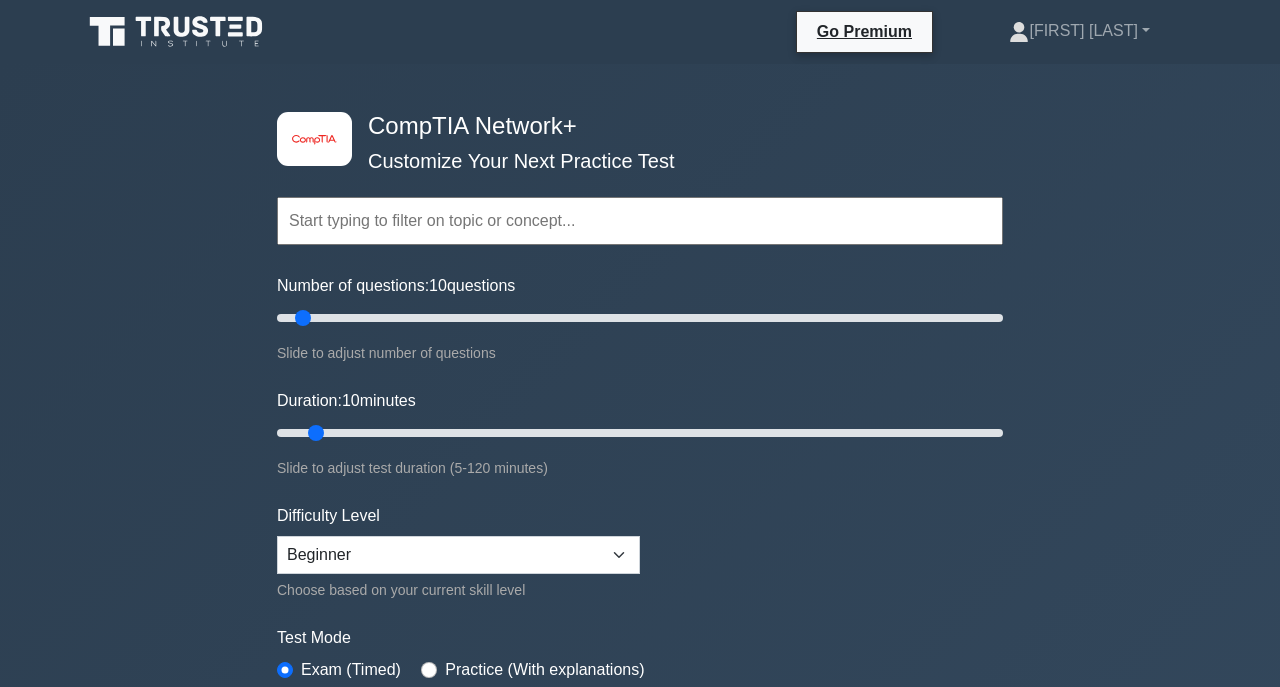 scroll, scrollTop: 0, scrollLeft: 0, axis: both 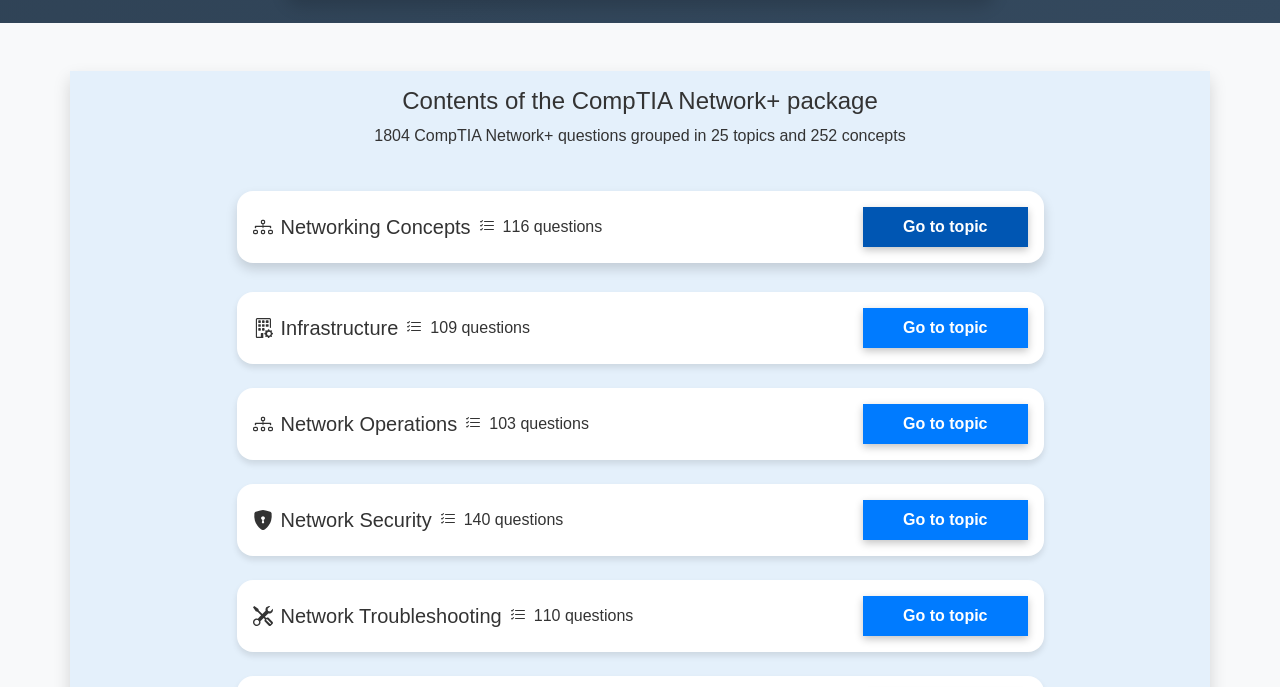 click on "Go to topic" at bounding box center [945, 227] 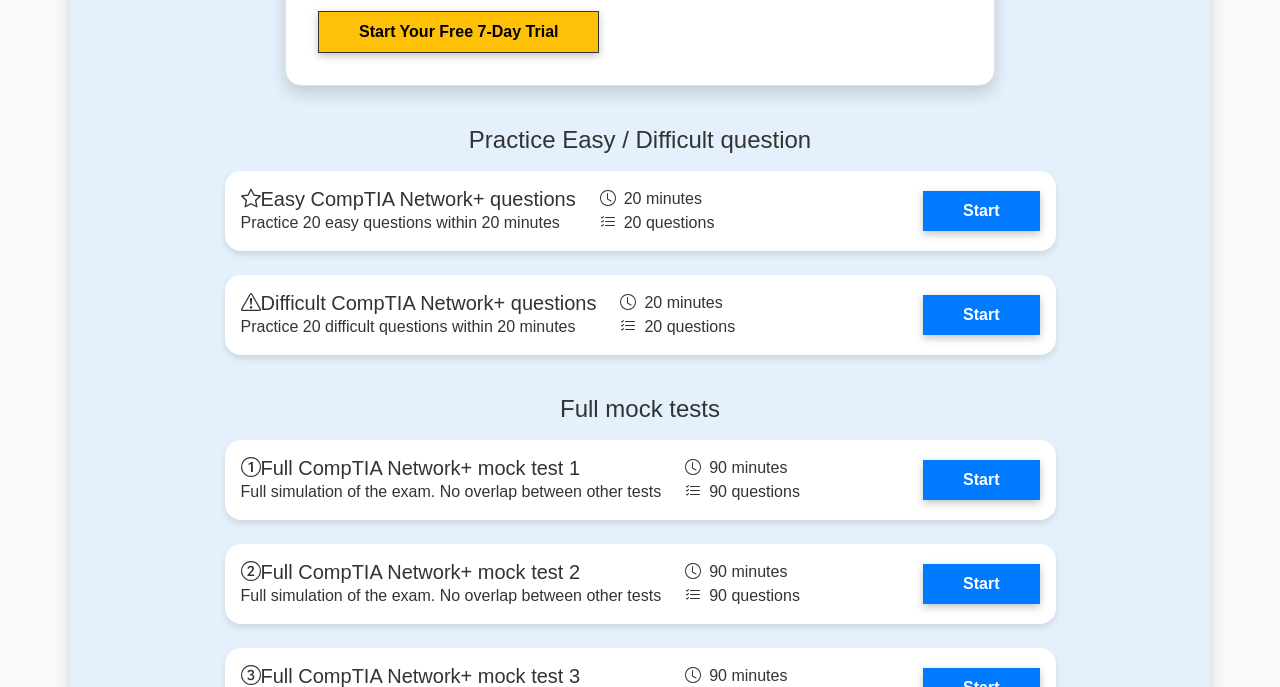 scroll, scrollTop: 4162, scrollLeft: 0, axis: vertical 